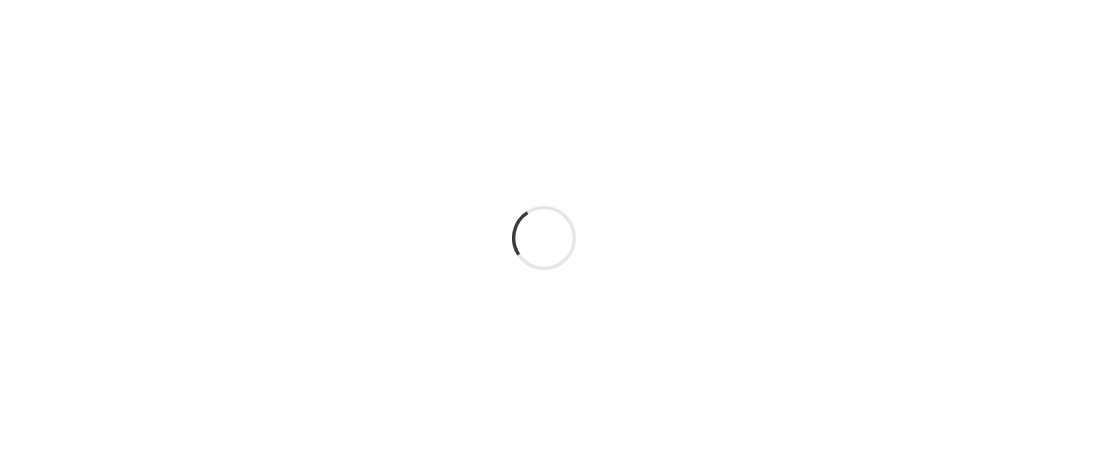 scroll, scrollTop: 0, scrollLeft: 0, axis: both 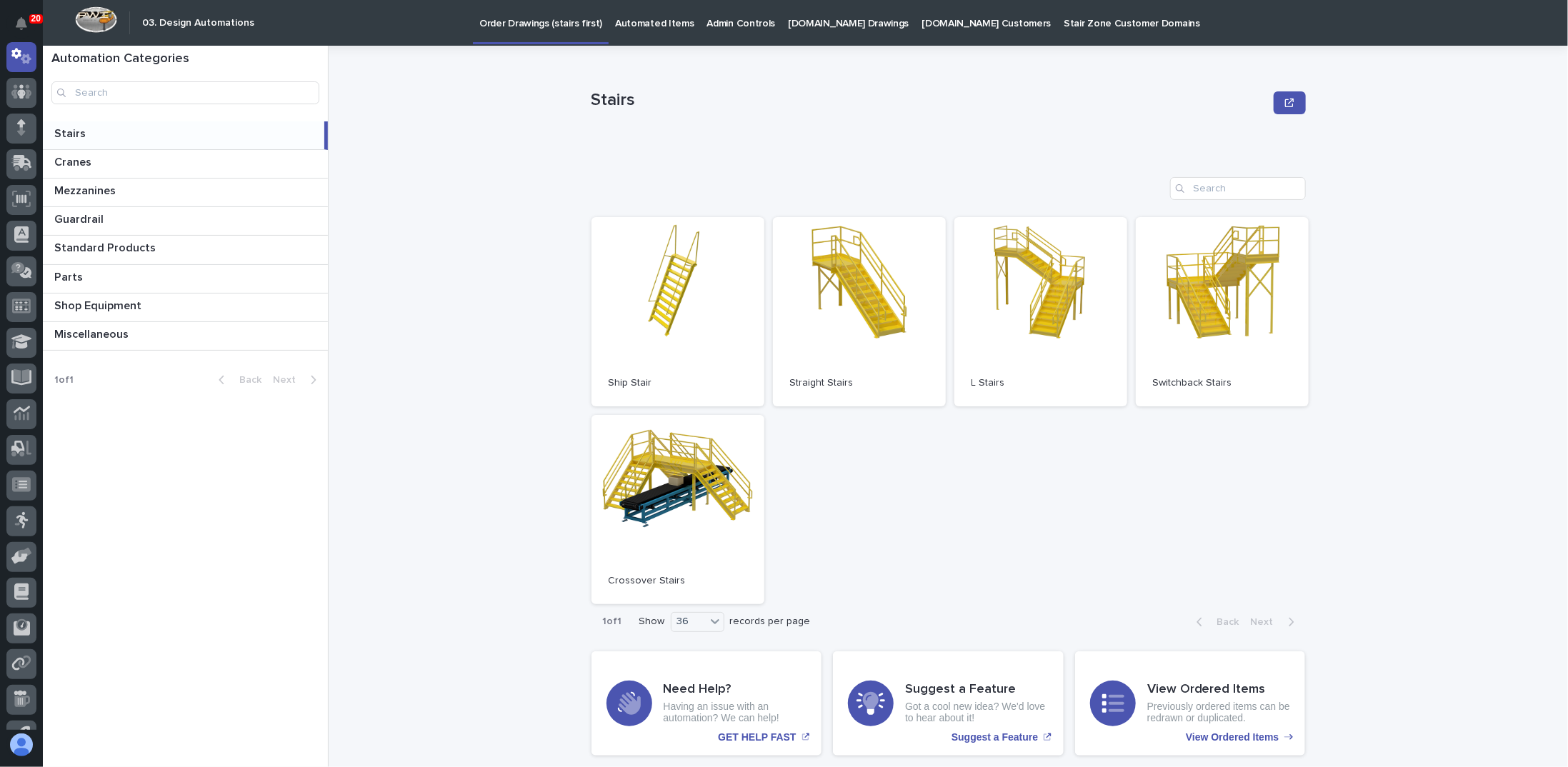 click on "Automated Items" at bounding box center (654, 22) 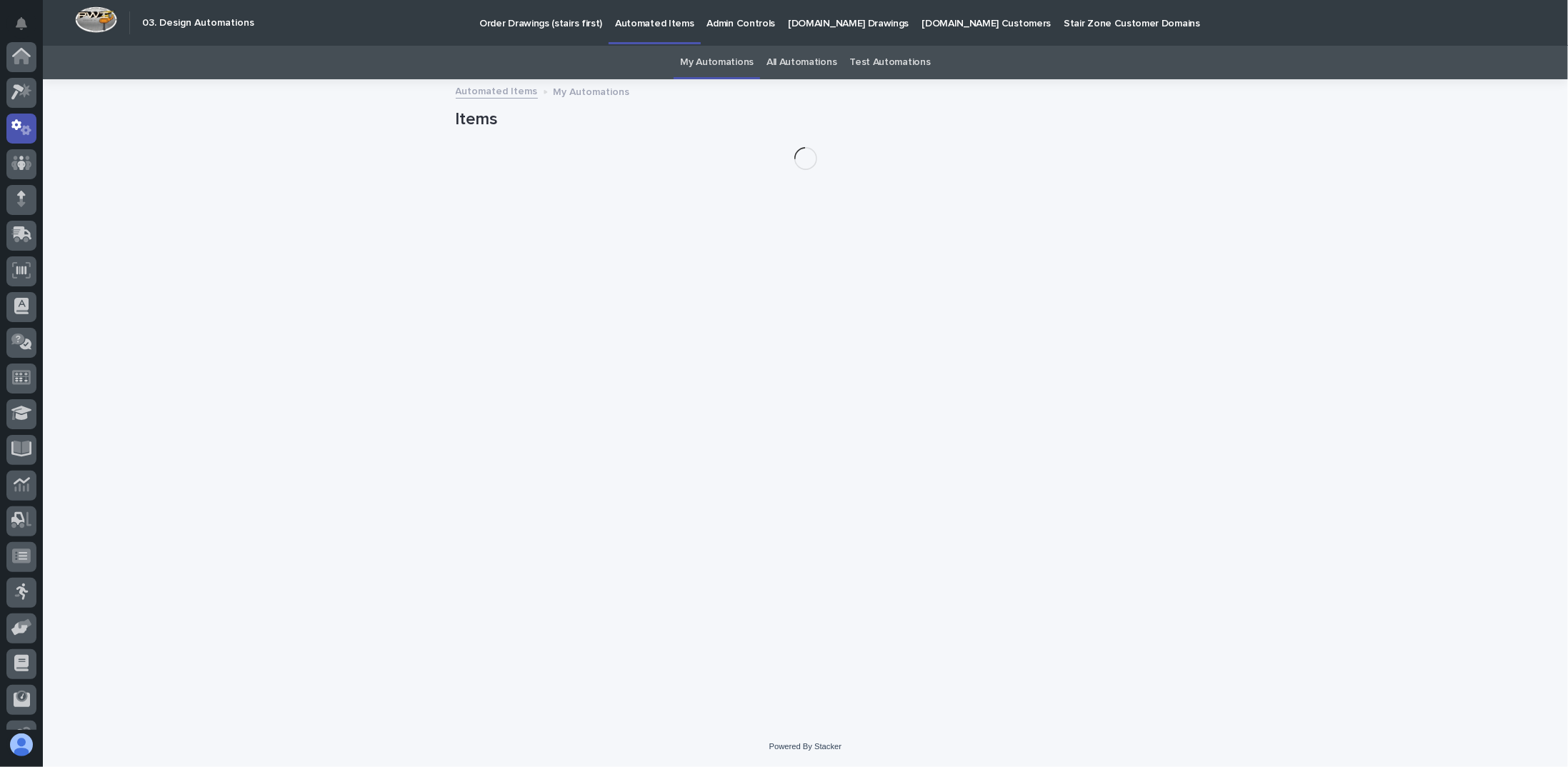 scroll, scrollTop: 71, scrollLeft: 0, axis: vertical 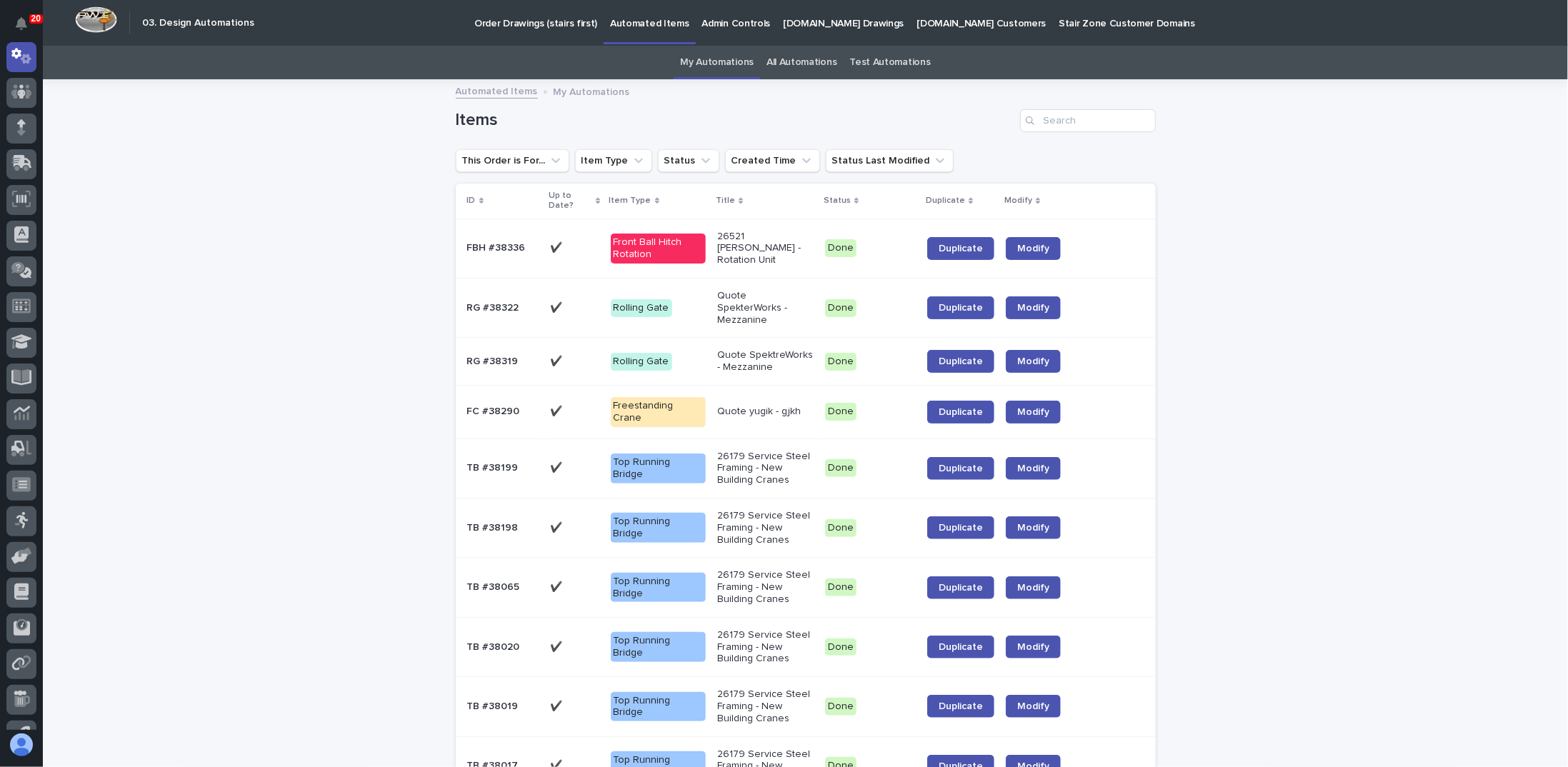 click on "All Automations" at bounding box center [802, 62] 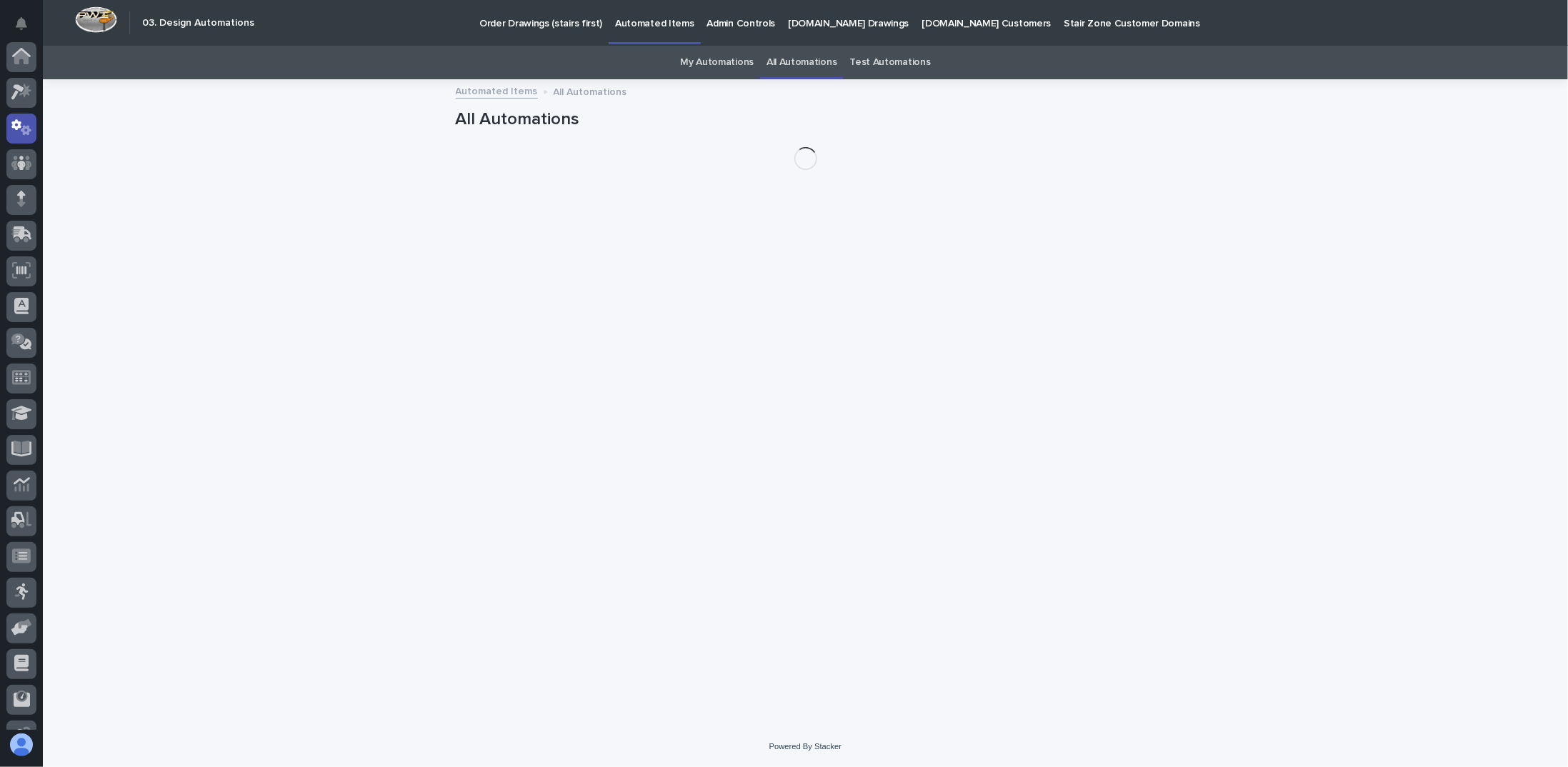 scroll, scrollTop: 71, scrollLeft: 0, axis: vertical 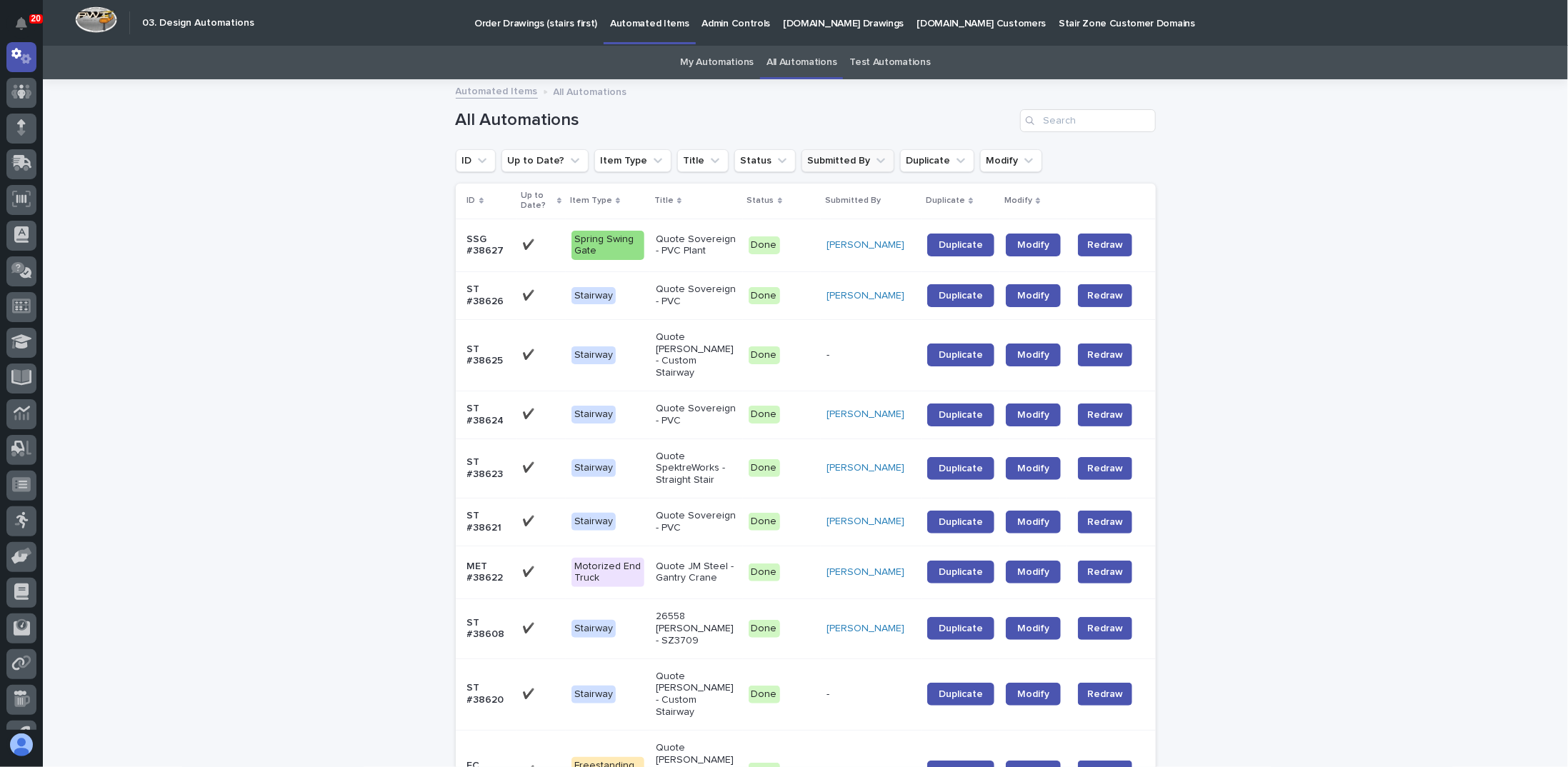click 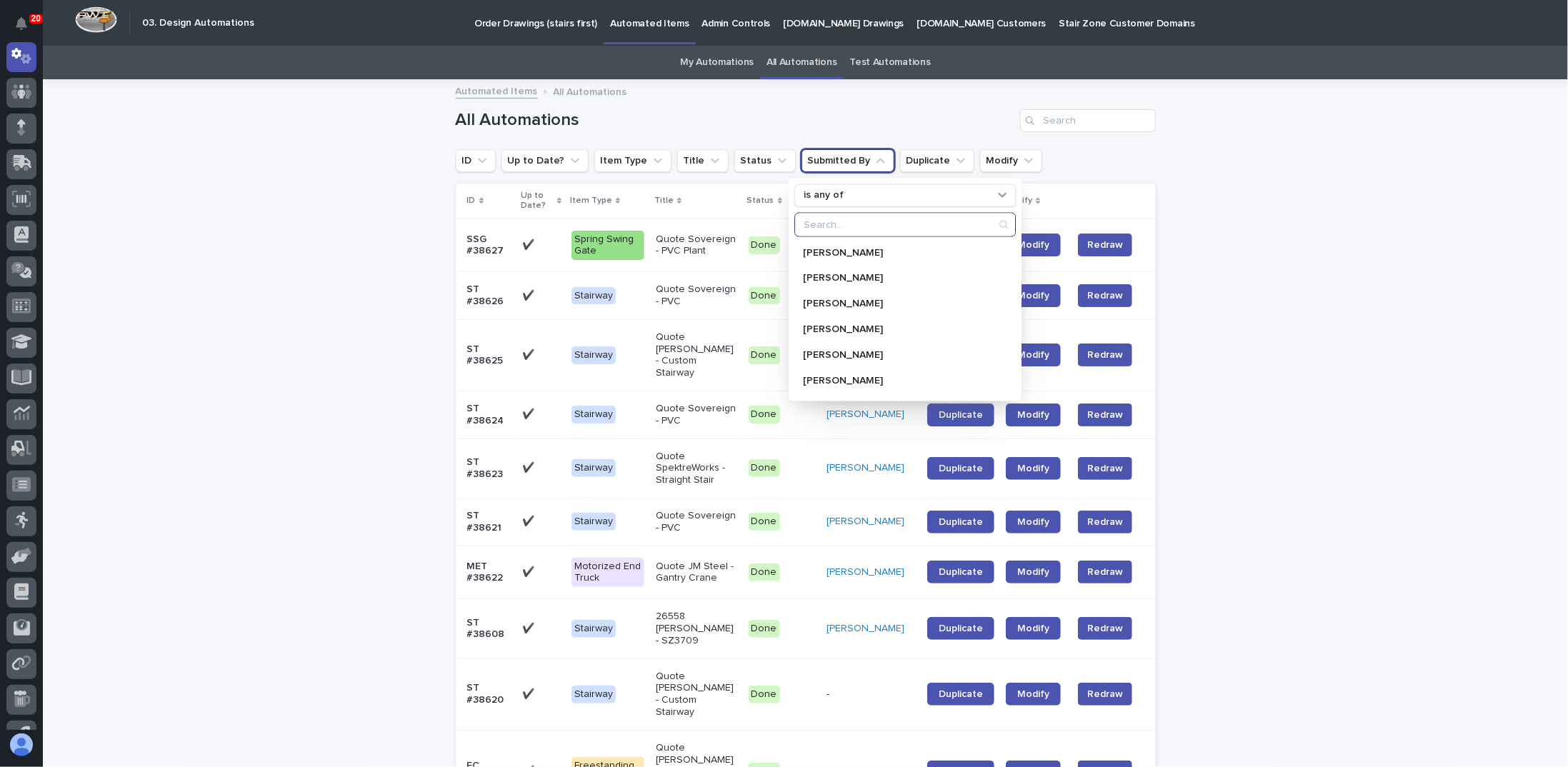 click at bounding box center (905, 224) 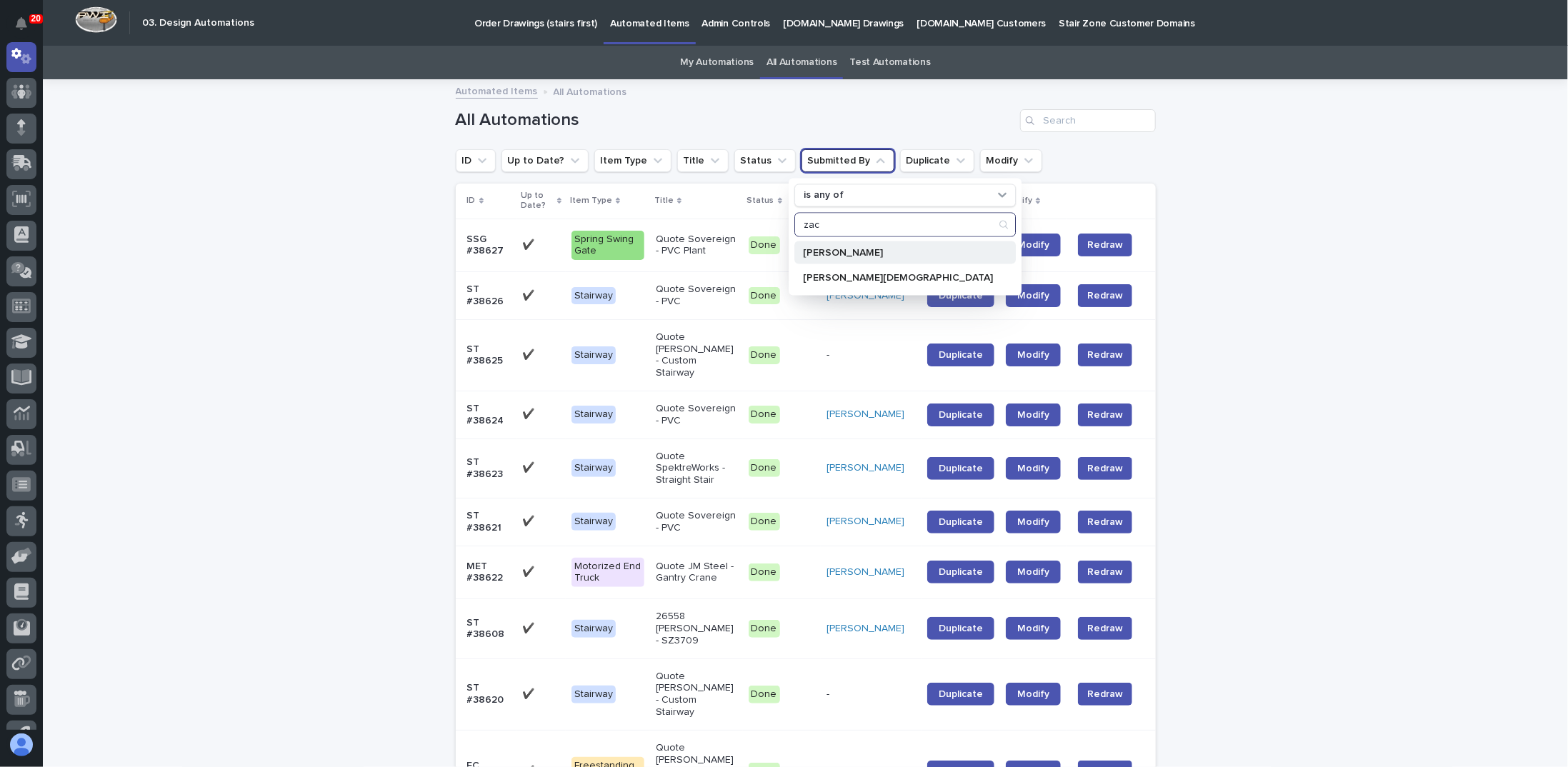 type on "zac" 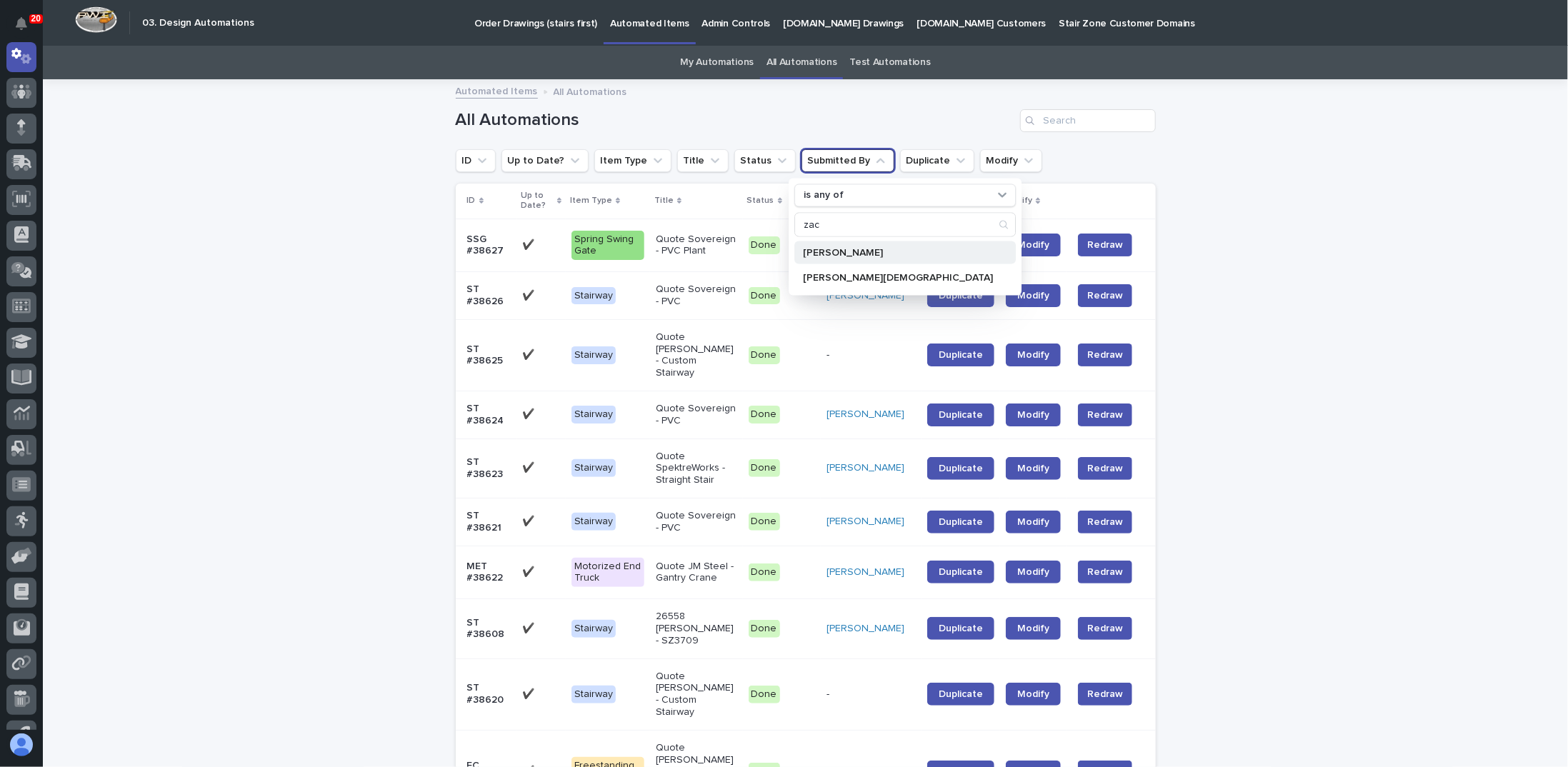 click on "[PERSON_NAME]" at bounding box center [898, 252] 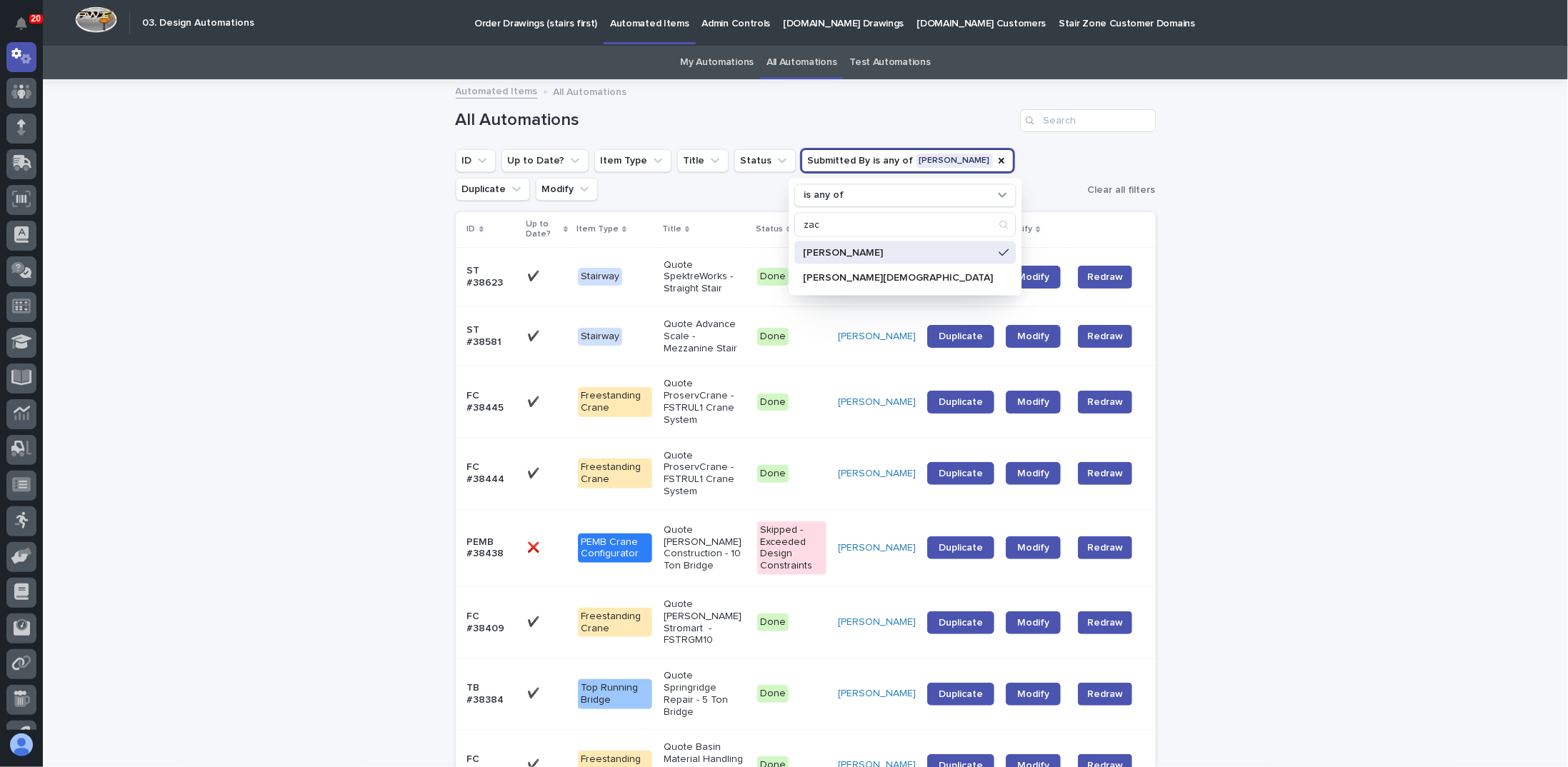 click on "Loading... Saving… Loading... Saving… All Automations ID Up to Date? Item Type Title Status Submitted By is any of [PERSON_NAME] is any of zac [PERSON_NAME] [PERSON_NAME][DEMOGRAPHIC_DATA] Duplicate Modify Clear all filters ID Up to Date? Item Type Title Status Submitted By Duplicate Modify ST #38623 ✔️ ✔️   Stairway Quote SpektreWorks - Straight Stair Done [PERSON_NAME]   Duplicate Modify Redraw ST #38581 ✔️ ✔️   Stairway Quote Advance Scale - Mezzanine Stair Done [PERSON_NAME]   Duplicate Modify Redraw FC #38445 ✔️ ✔️   Freestanding Crane Quote ProservCrane - FSTRUL1 Crane System Done [PERSON_NAME]   Duplicate Modify Redraw FC #38444 ✔️ ✔️   Freestanding Crane Quote ProservCrane - FSTRUL1 Crane System Done [PERSON_NAME]   Duplicate Modify Redraw PEMB #38438 ❌ ❌   PEMB Crane Configurator Quote [PERSON_NAME] Construction - 10 Ton Bridge Skipped - Exceeded Design Constraints [PERSON_NAME]   Duplicate Modify Redraw FC #38409 ✔️ ✔️   Freestanding Crane Done [PERSON_NAME]" at bounding box center [805, 1270] 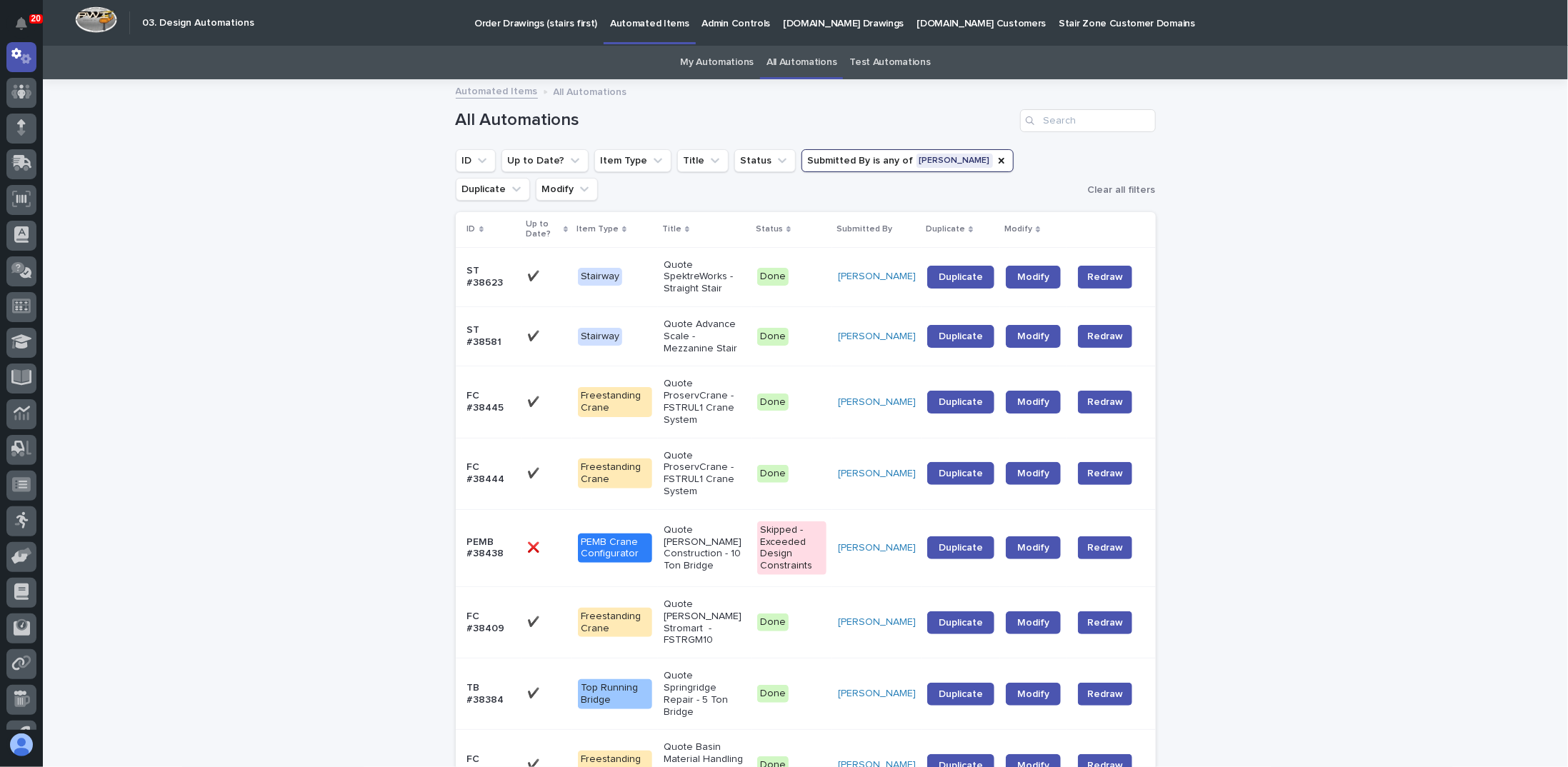 click on "ST #38623" at bounding box center (491, 277) 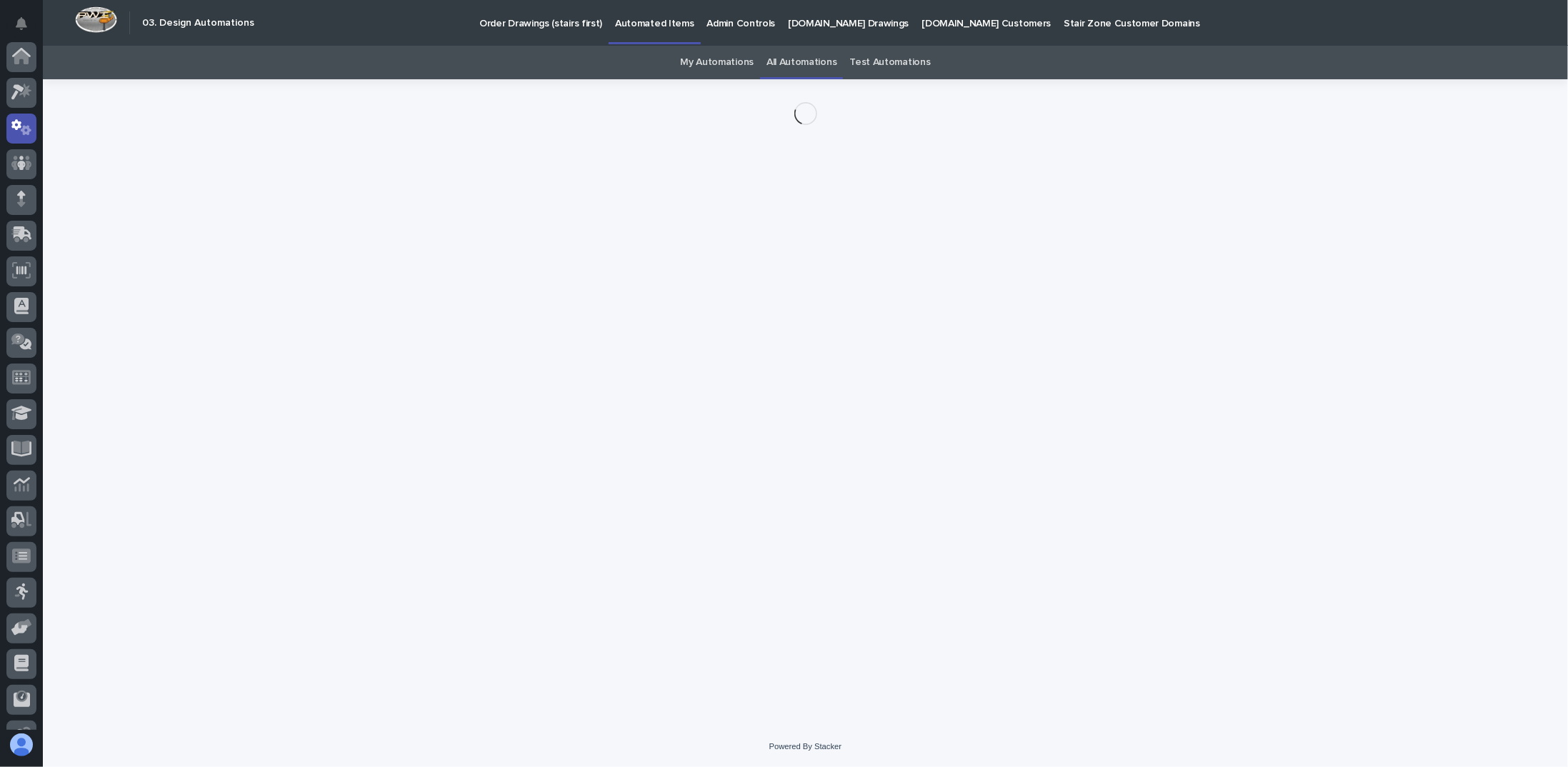 scroll, scrollTop: 71, scrollLeft: 0, axis: vertical 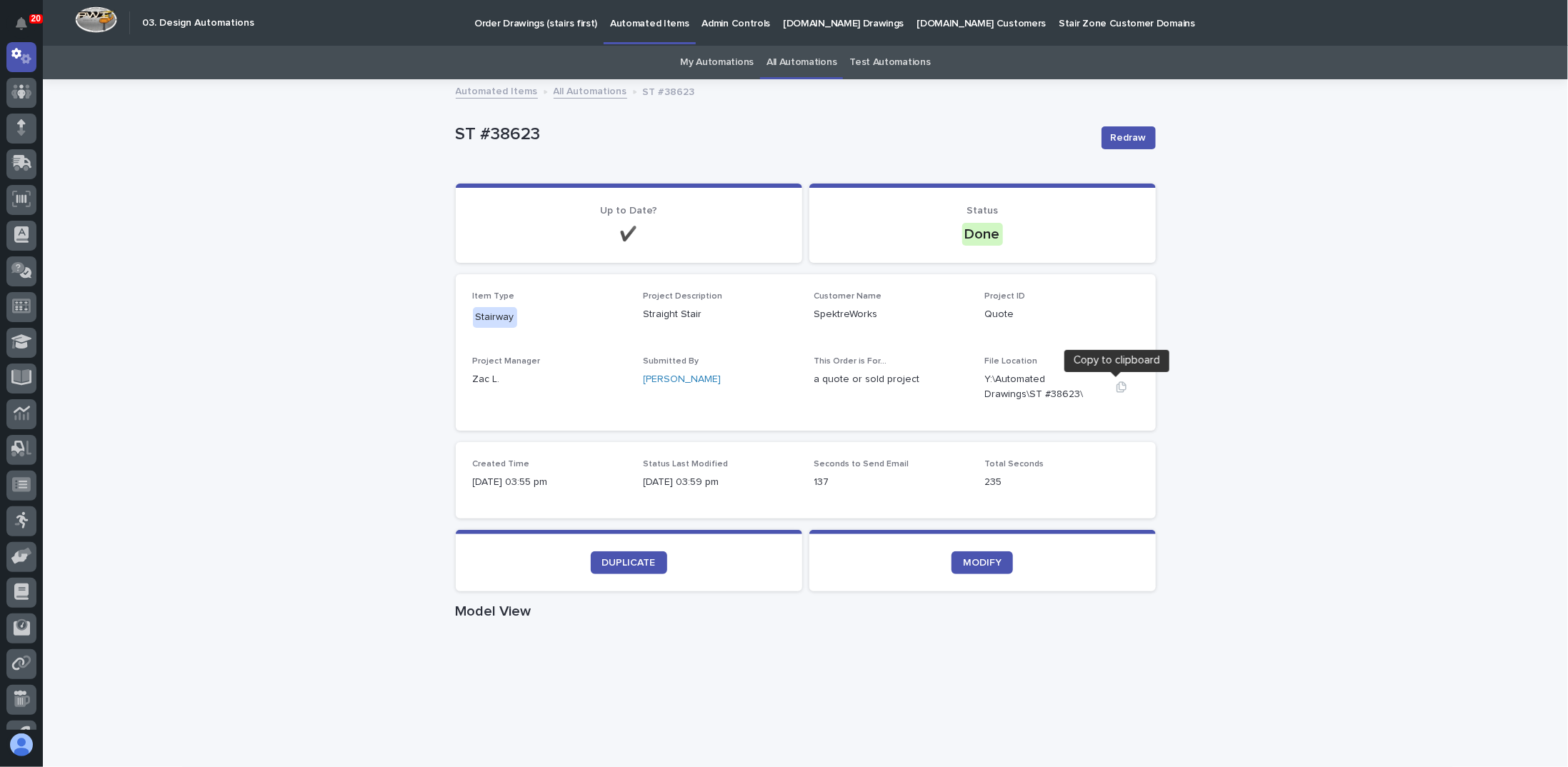 click 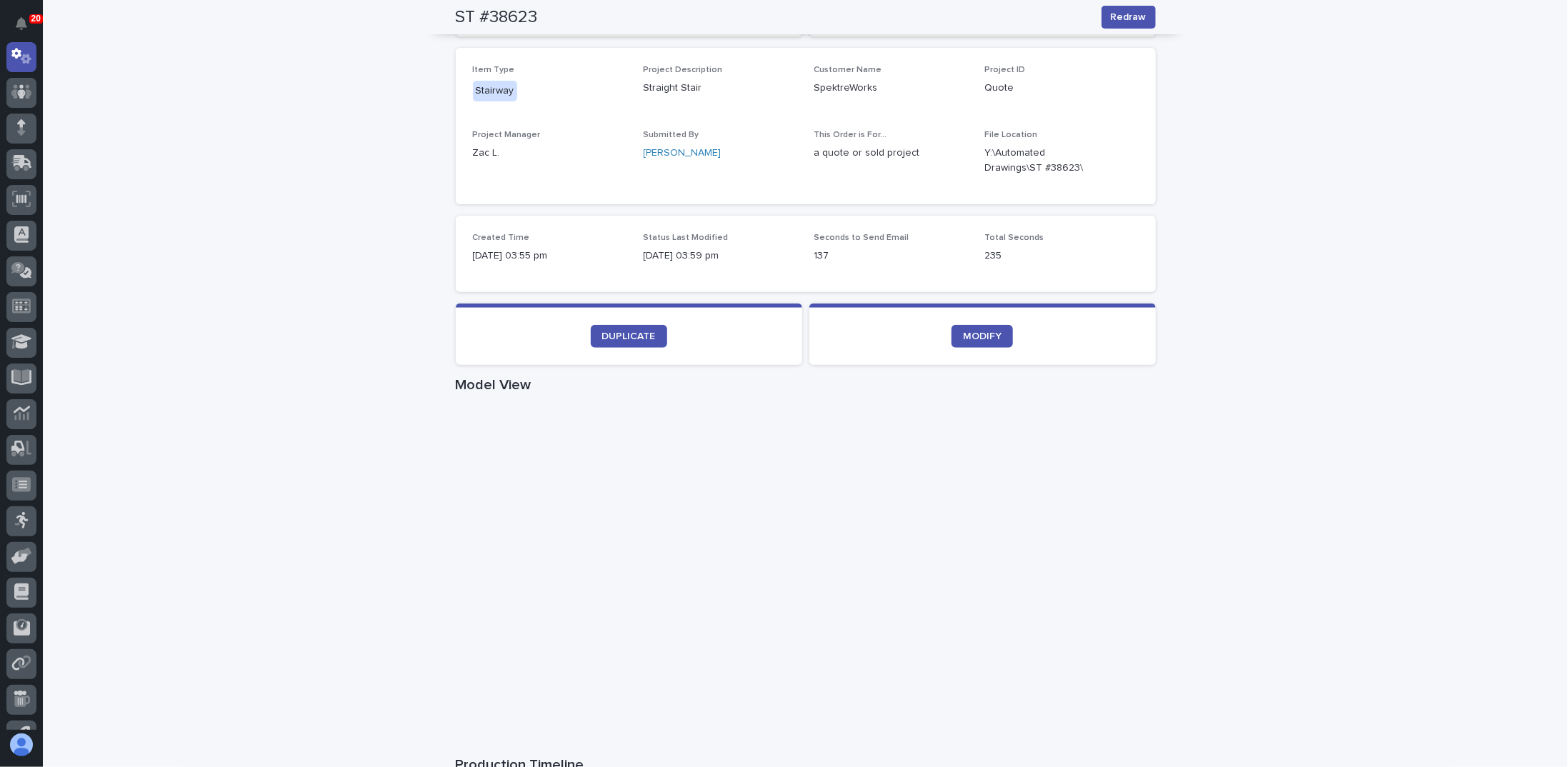 scroll, scrollTop: 214, scrollLeft: 0, axis: vertical 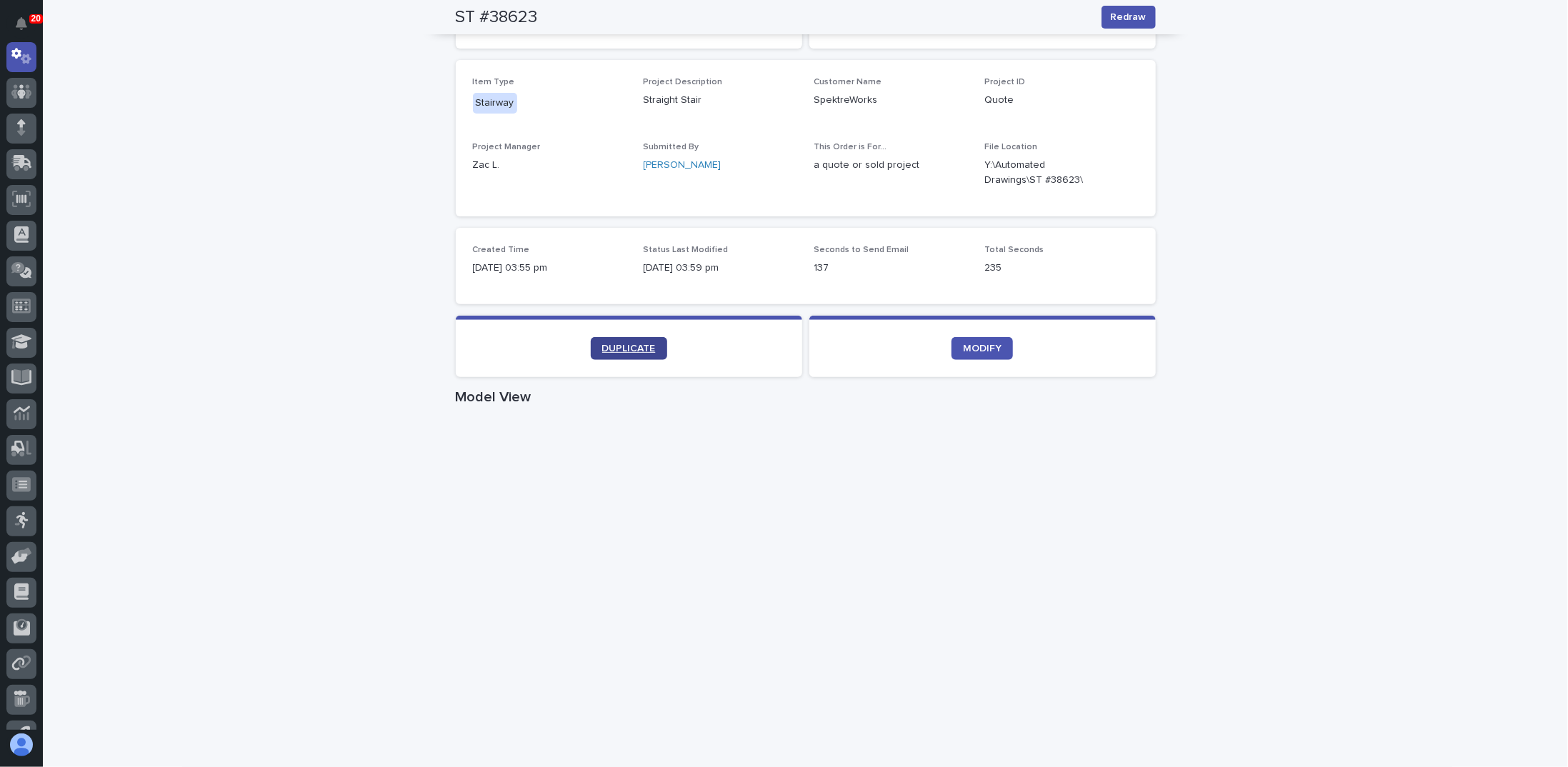 click on "DUPLICATE" at bounding box center (629, 349) 